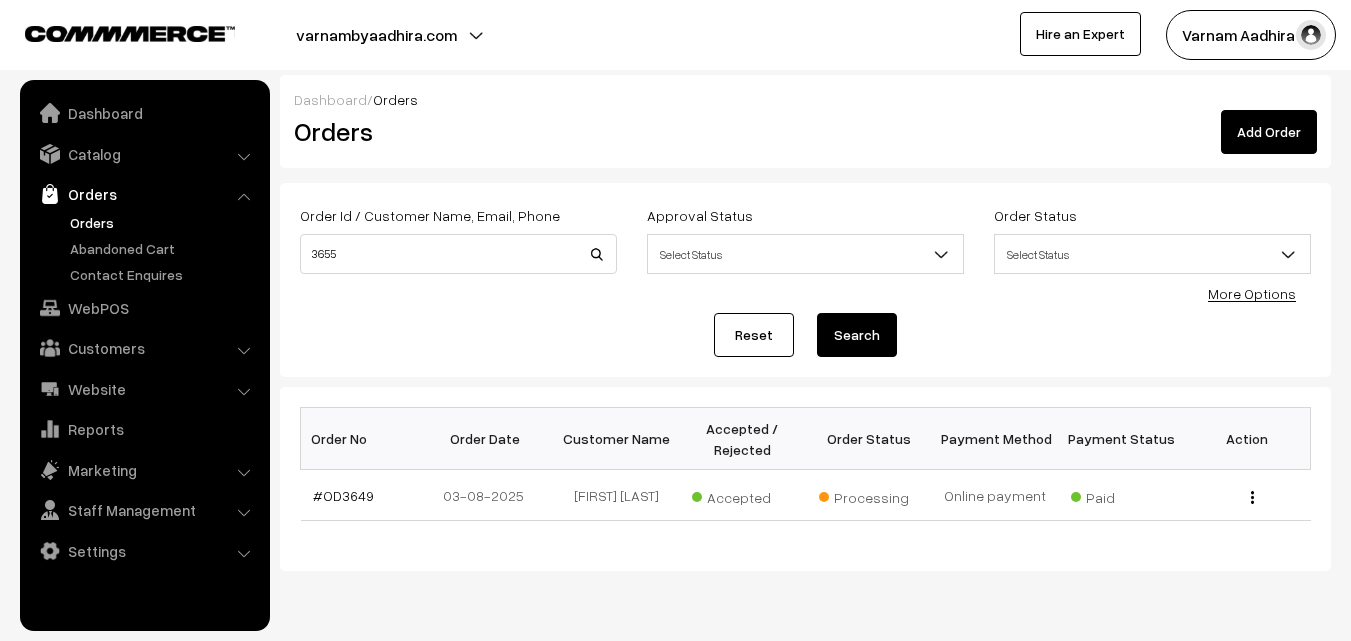 scroll, scrollTop: 60, scrollLeft: 0, axis: vertical 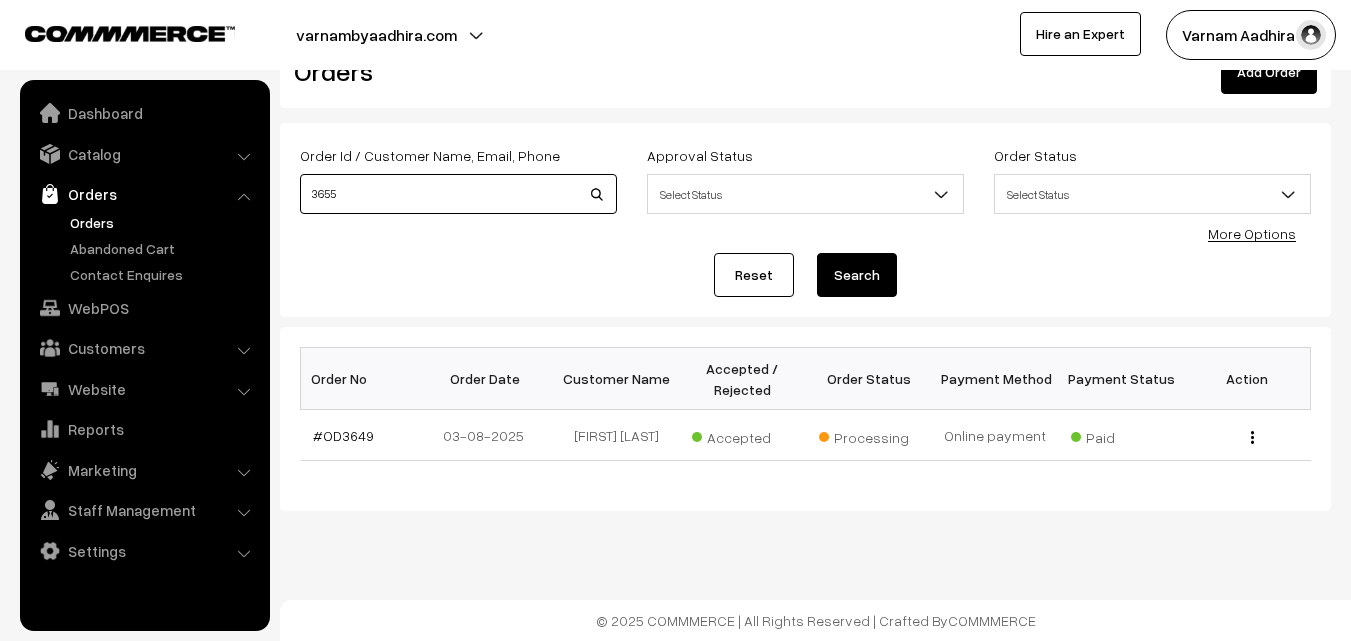 click on "3655" at bounding box center [458, 194] 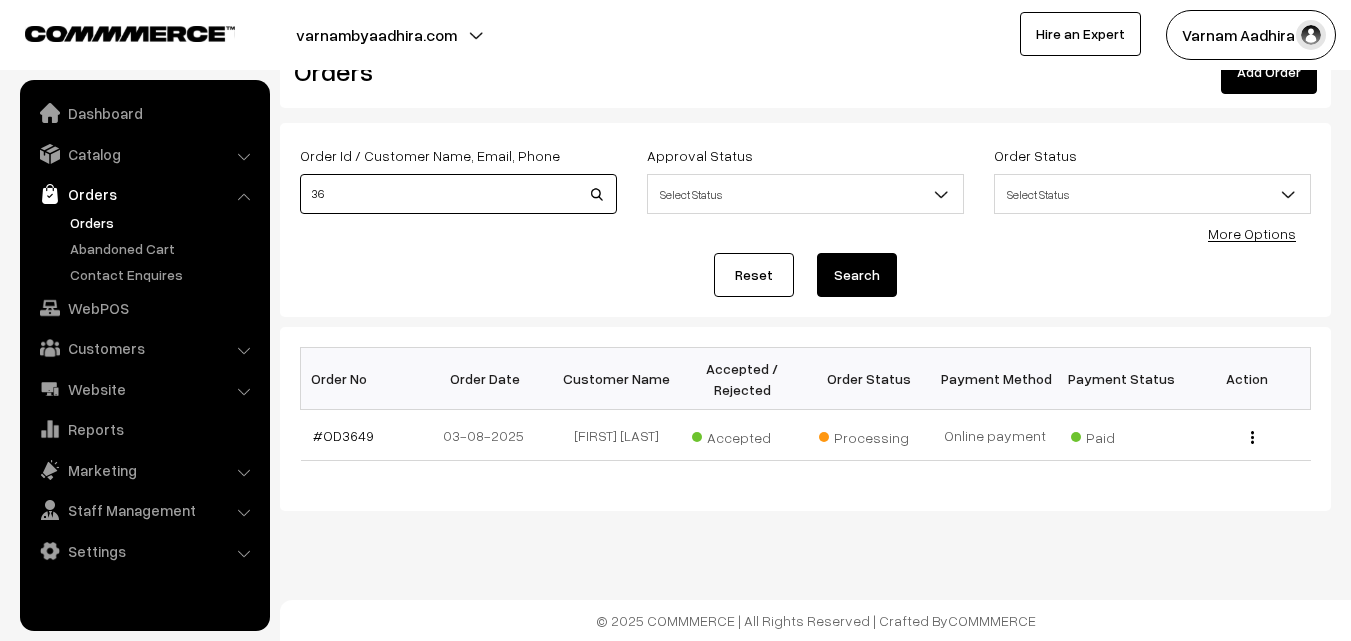 type on "3" 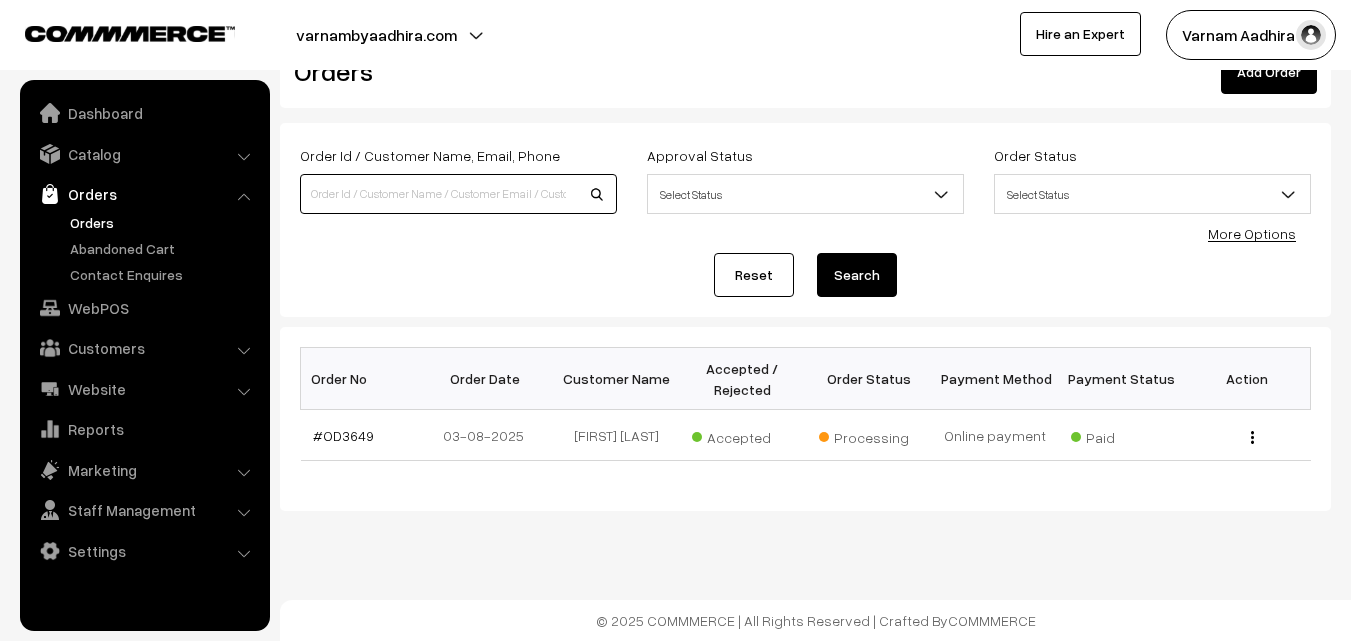 type 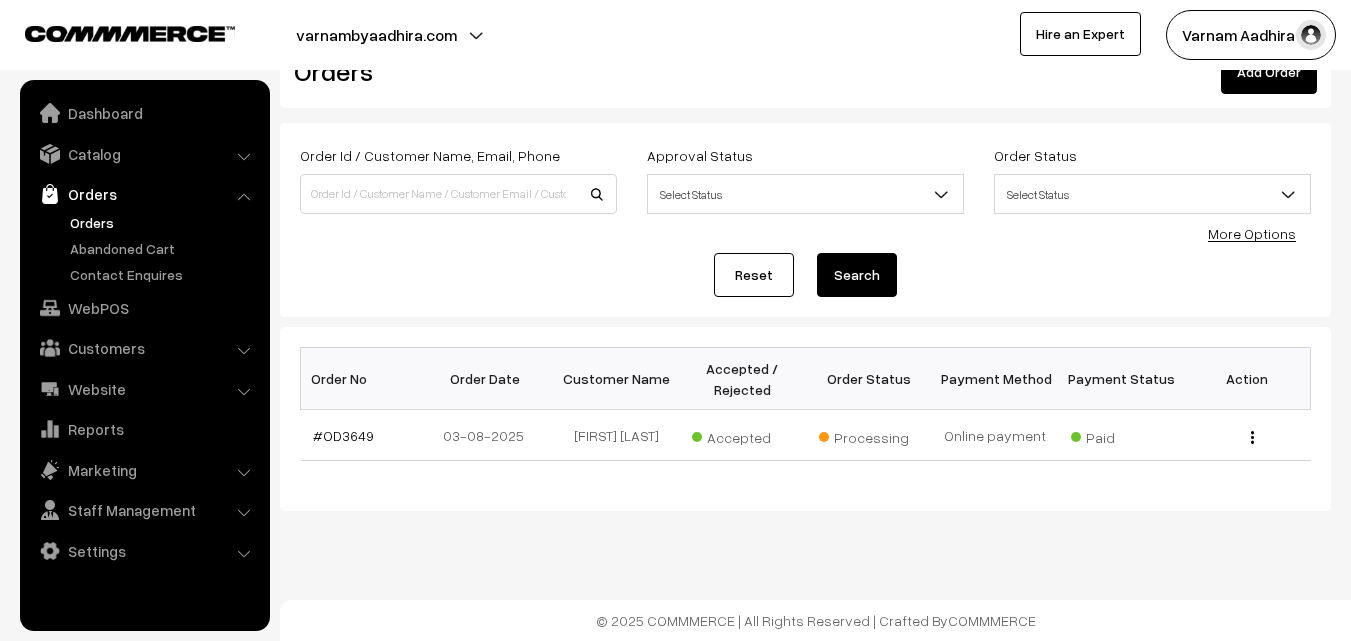 click on "Reset" at bounding box center (754, 275) 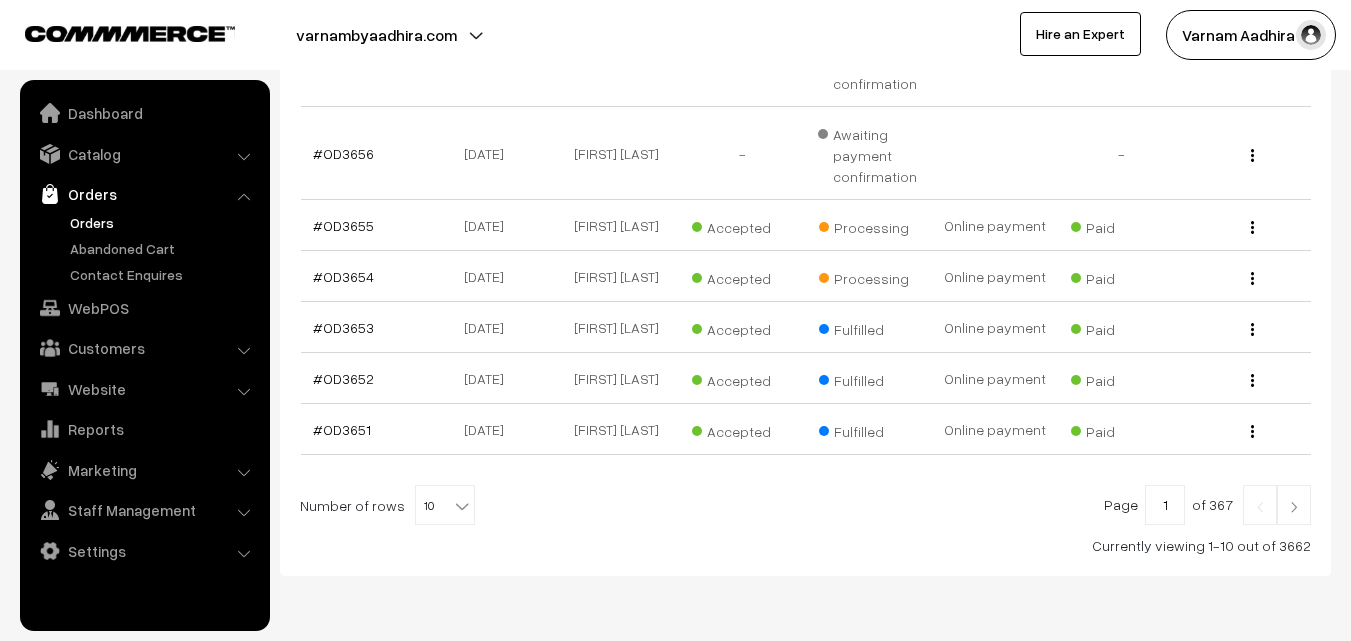 scroll, scrollTop: 616, scrollLeft: 0, axis: vertical 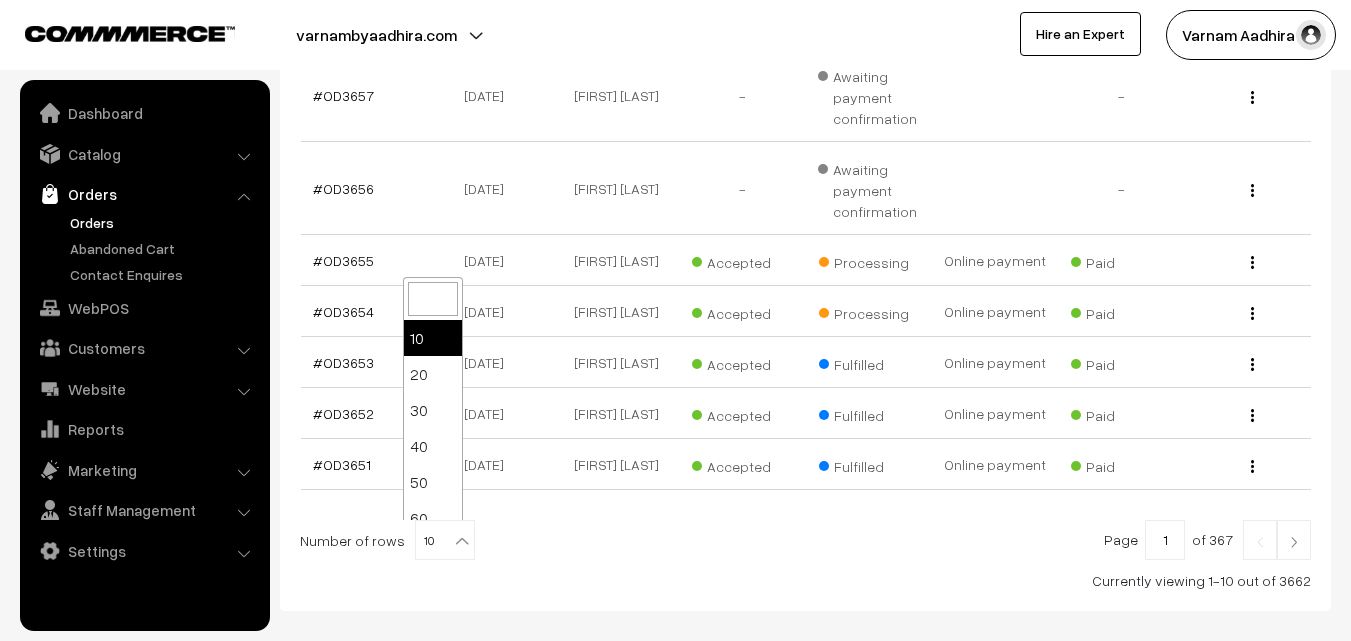 click at bounding box center (464, 534) 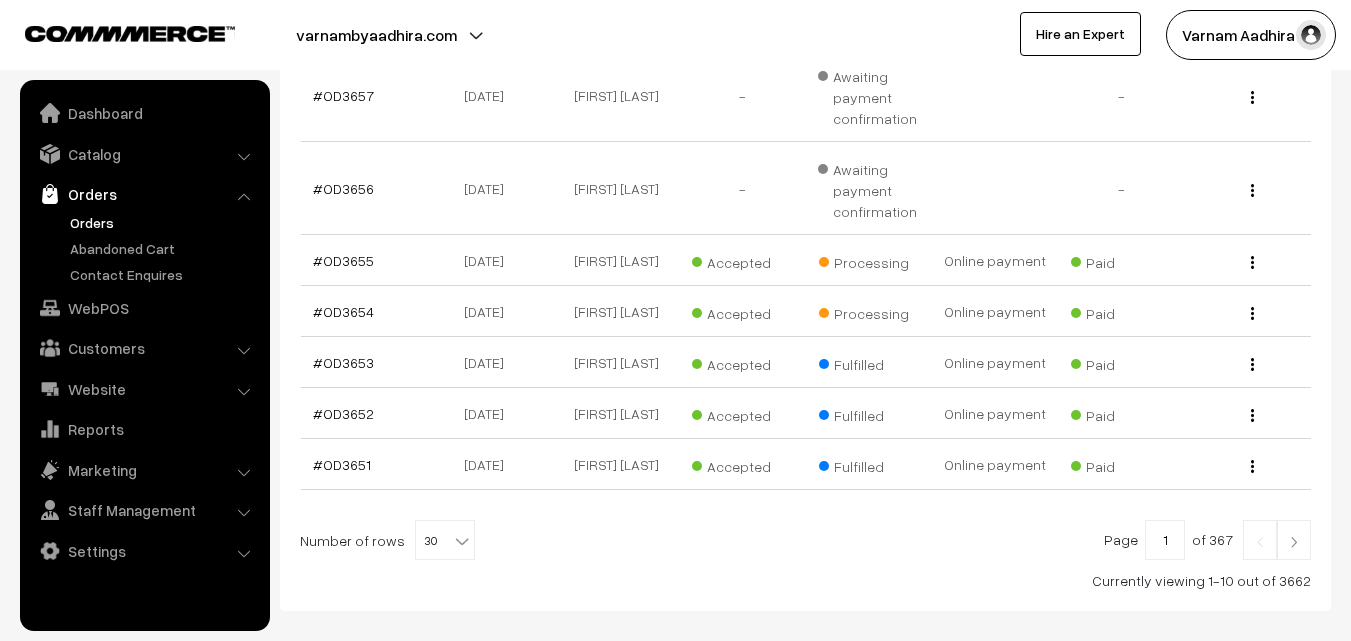 select on "30" 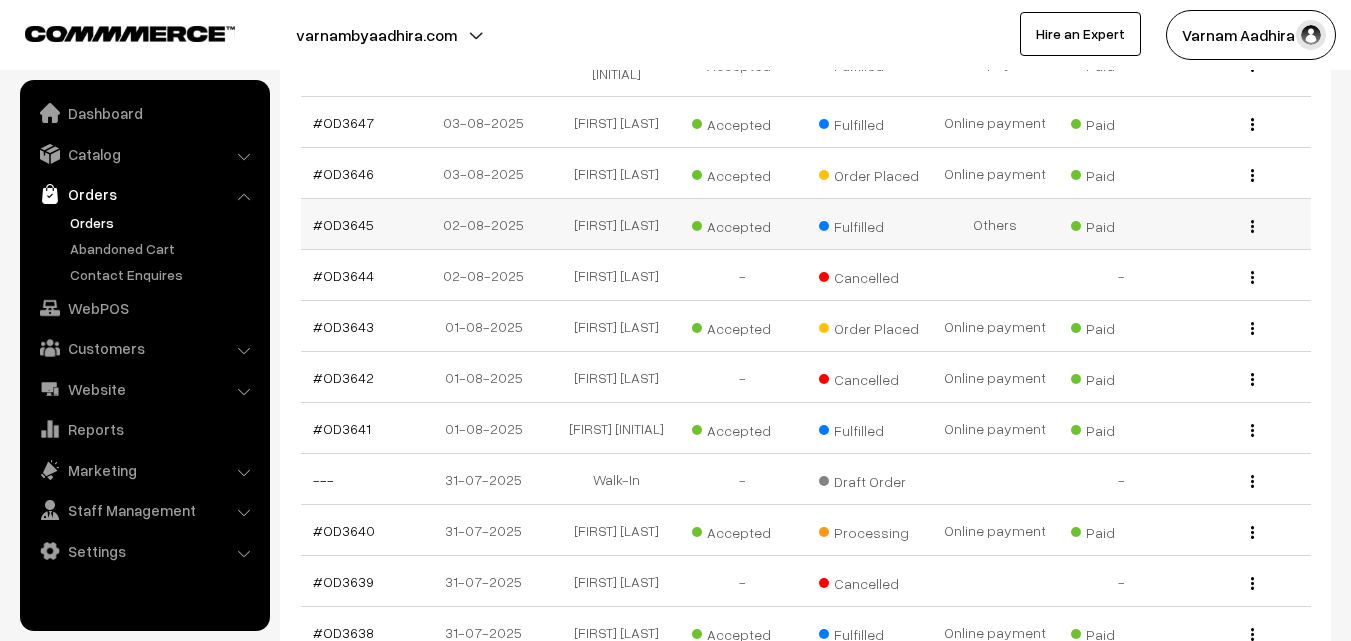 scroll, scrollTop: 1300, scrollLeft: 0, axis: vertical 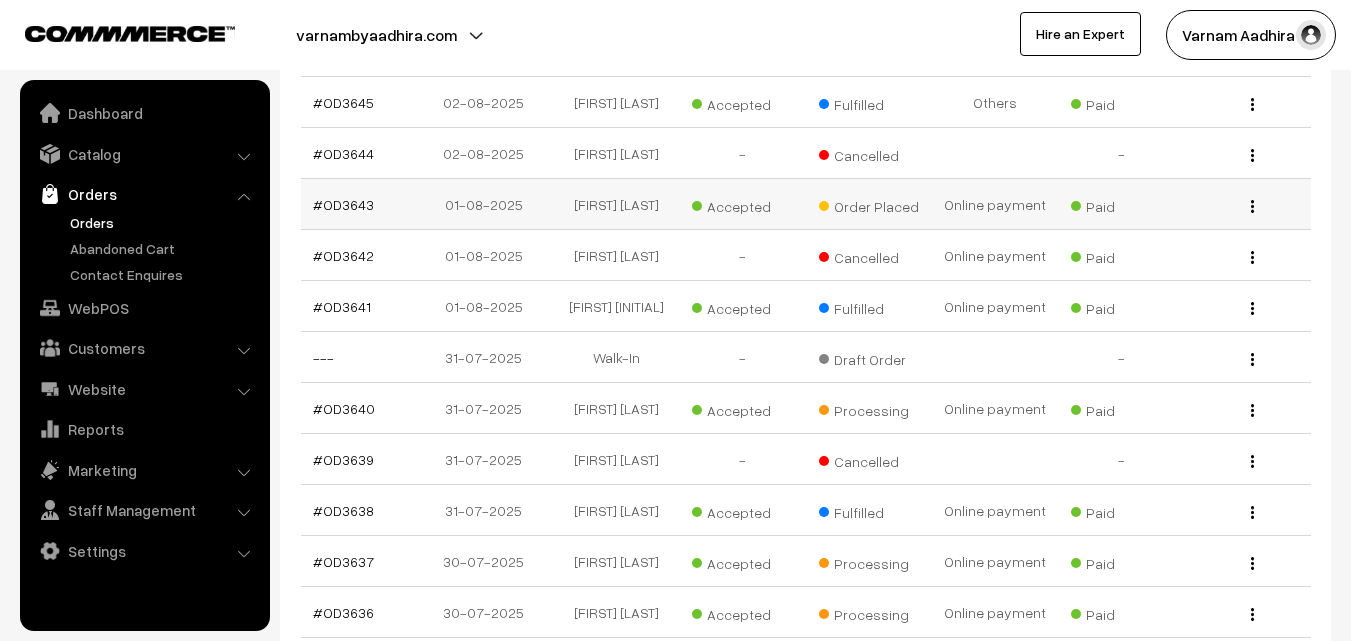 click on "View" at bounding box center (1247, 204) 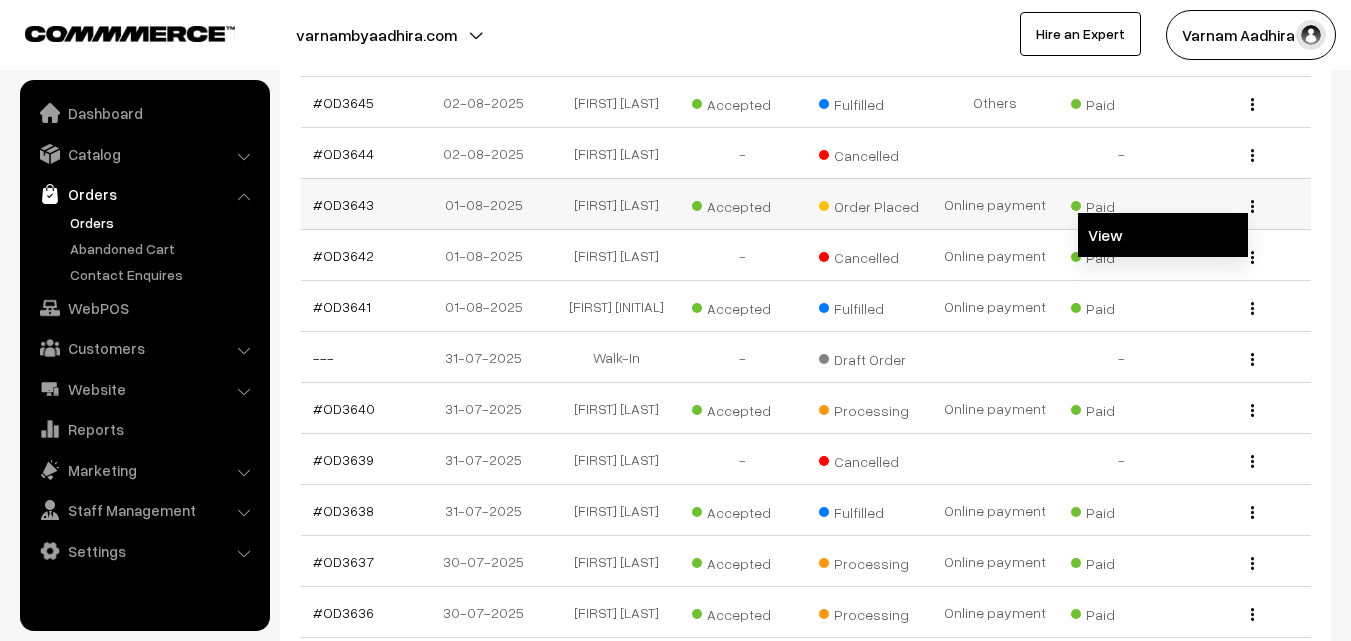 click on "View" at bounding box center (1163, 235) 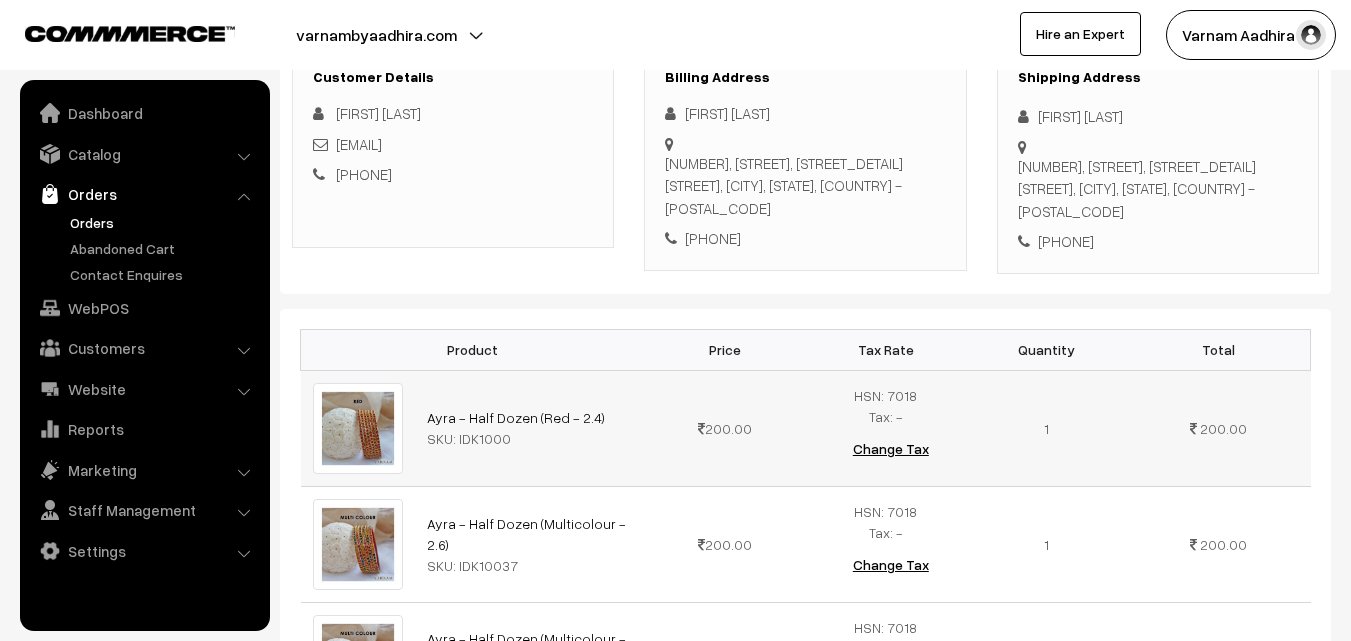 scroll, scrollTop: 300, scrollLeft: 0, axis: vertical 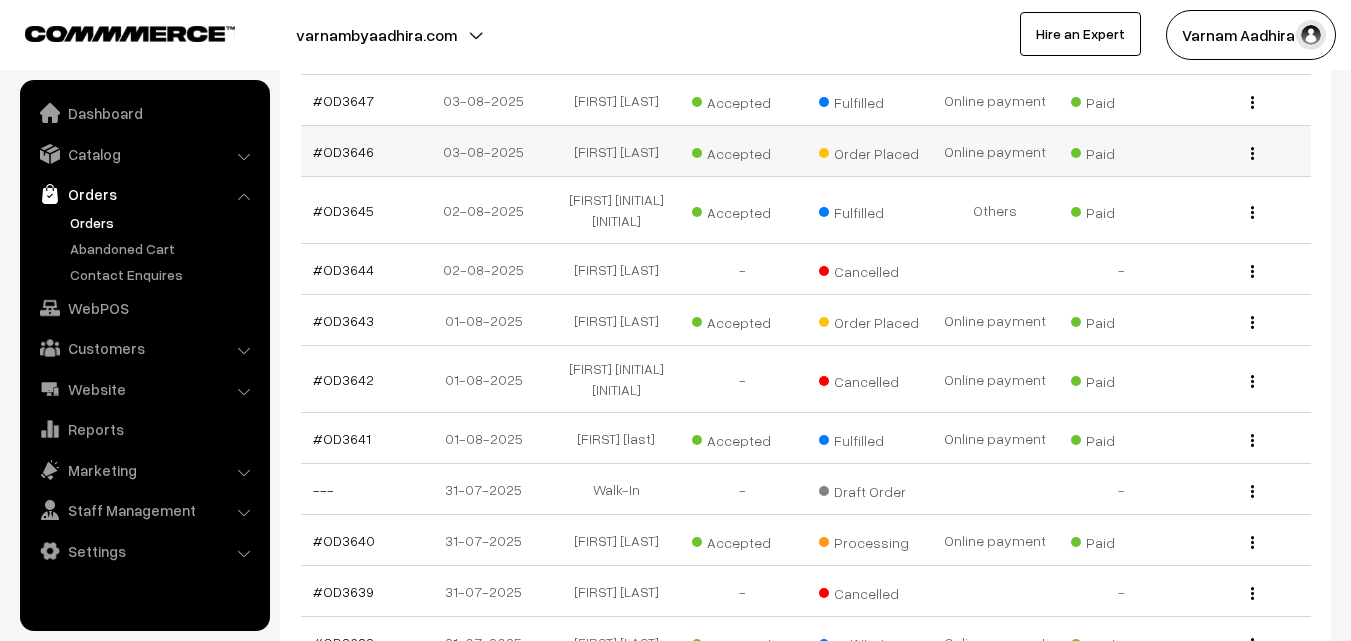 click at bounding box center (1252, 153) 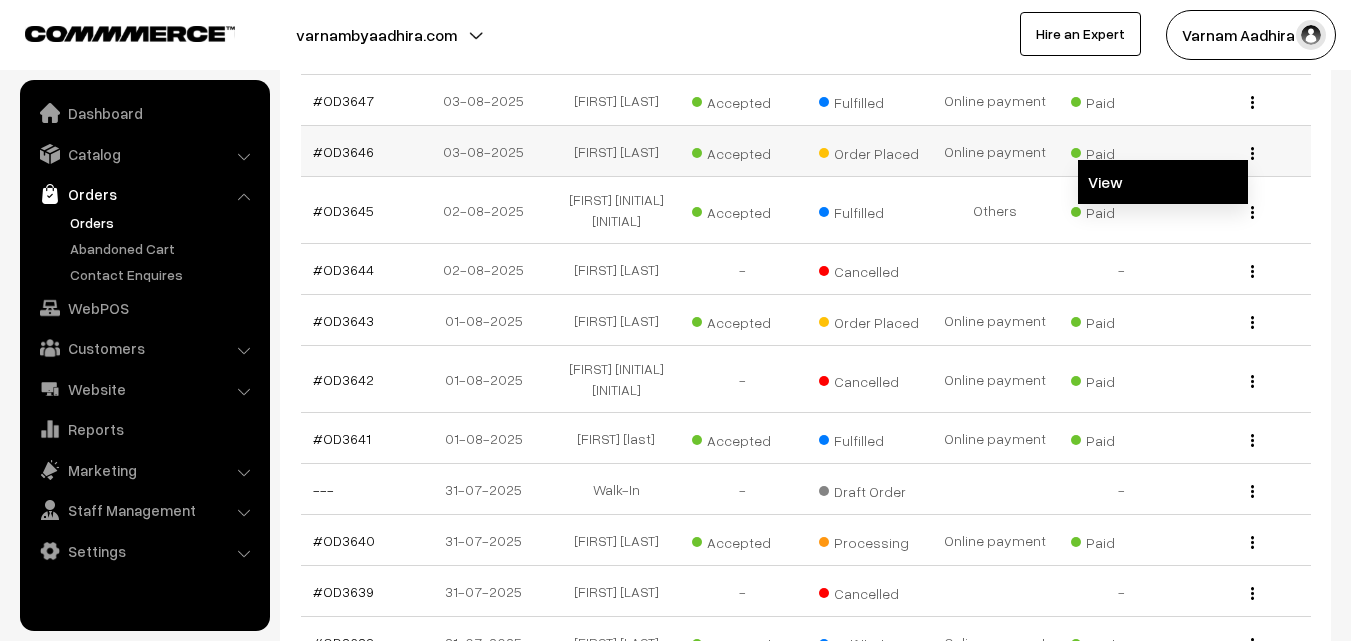 click on "View" at bounding box center (1163, 182) 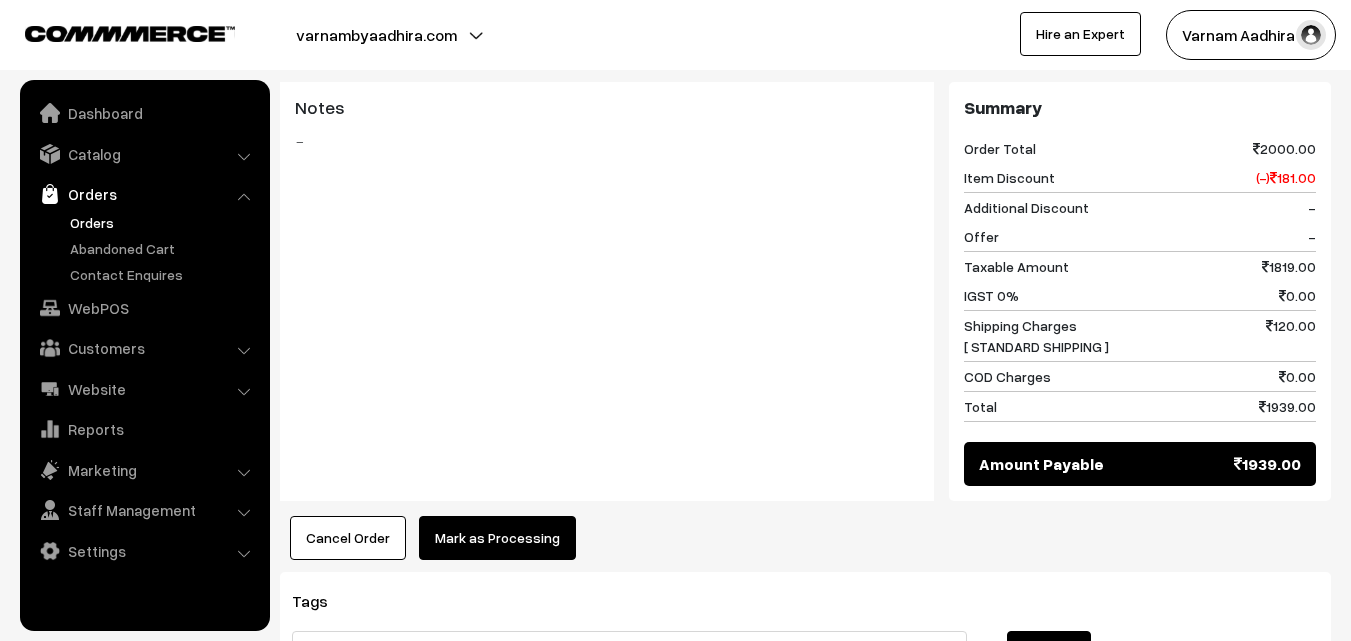 scroll, scrollTop: 1600, scrollLeft: 0, axis: vertical 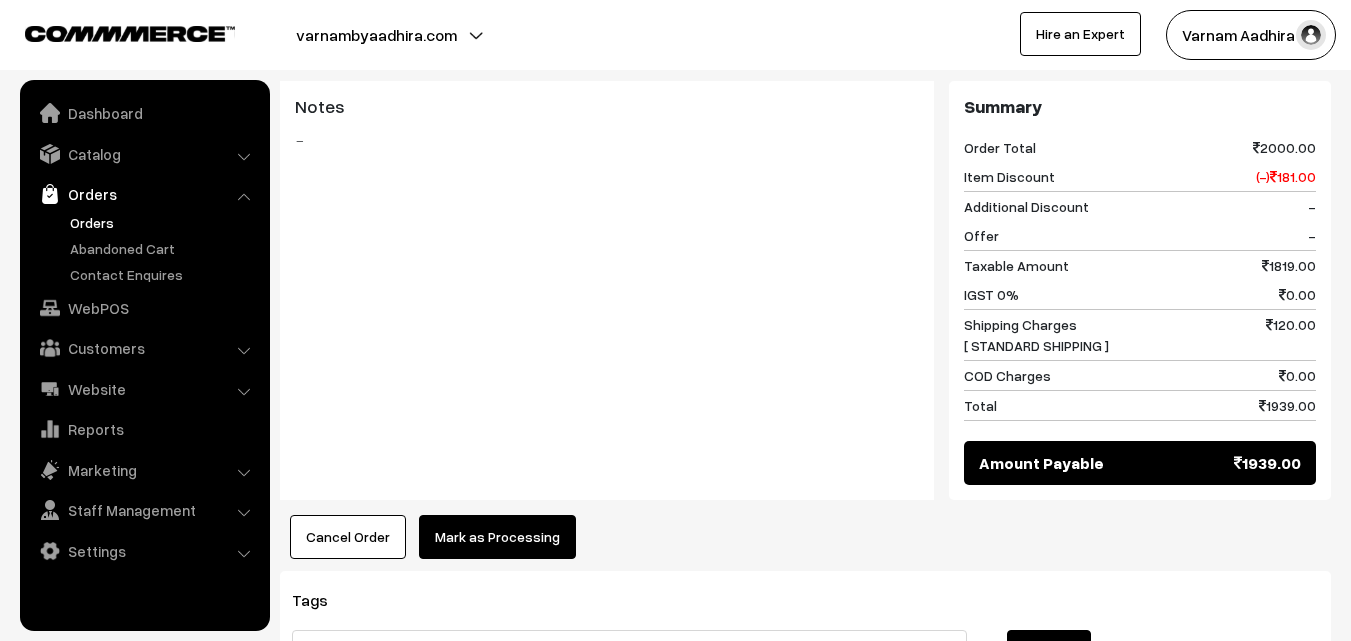click on "Mark as Processing" at bounding box center (497, 537) 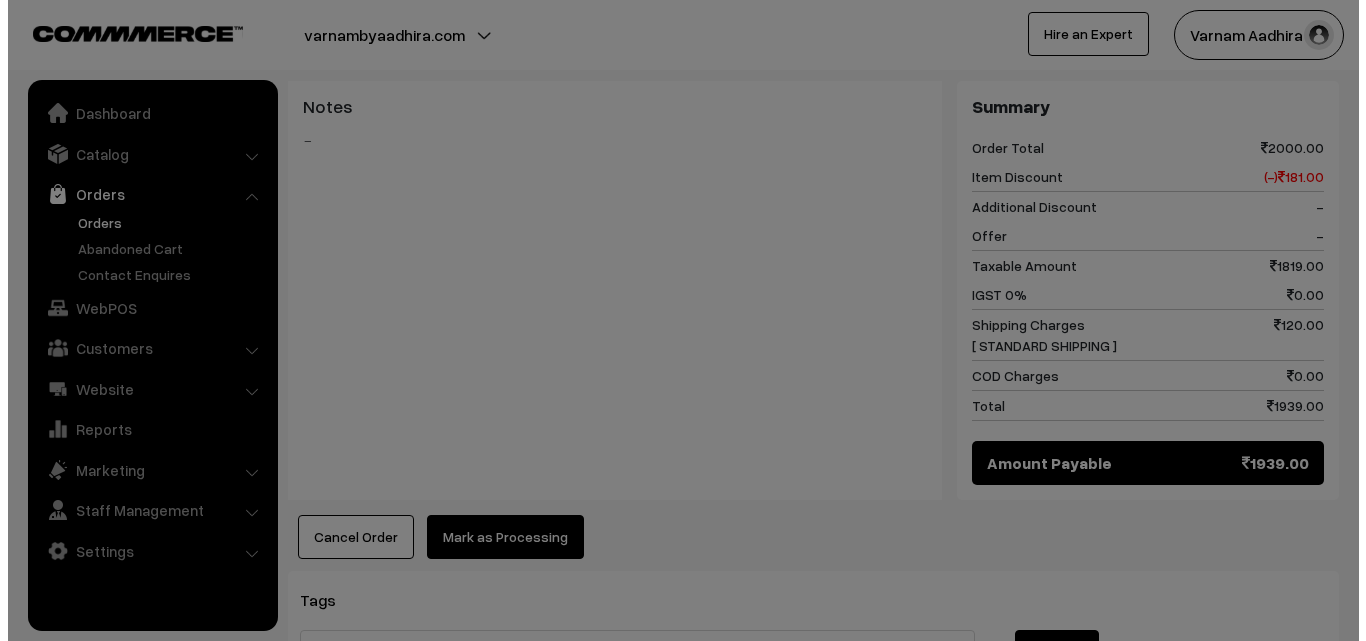 scroll, scrollTop: 1612, scrollLeft: 0, axis: vertical 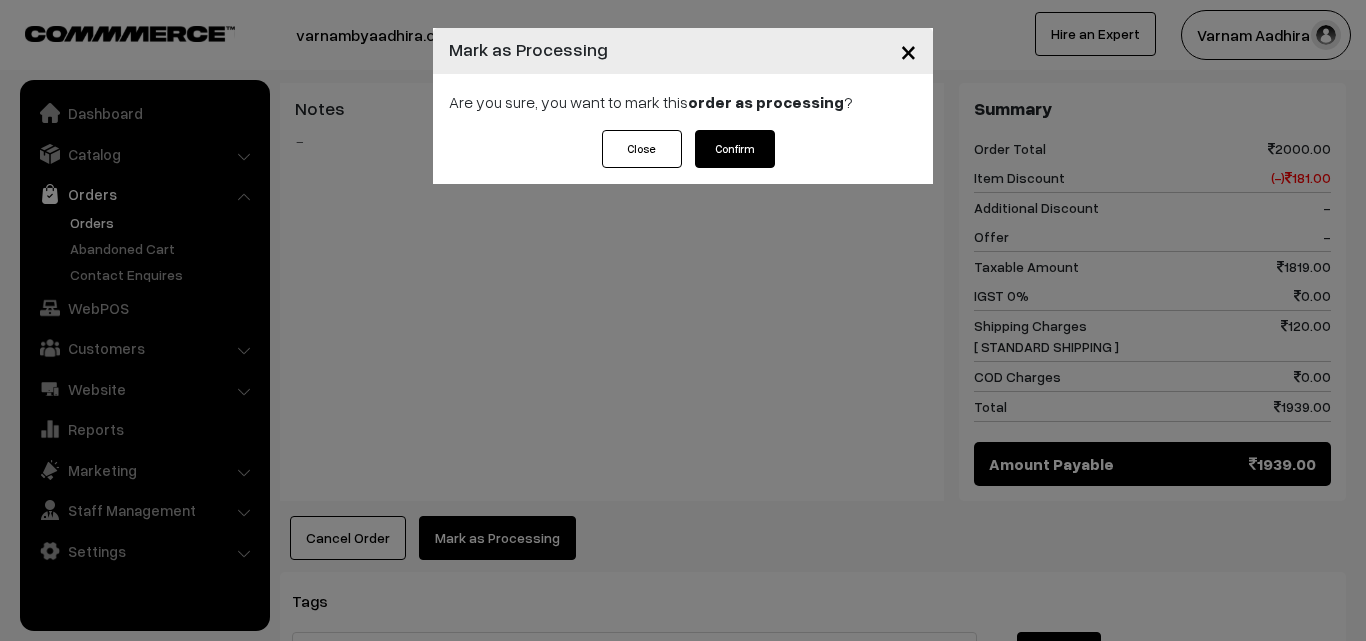 click on "Confirm" at bounding box center (735, 149) 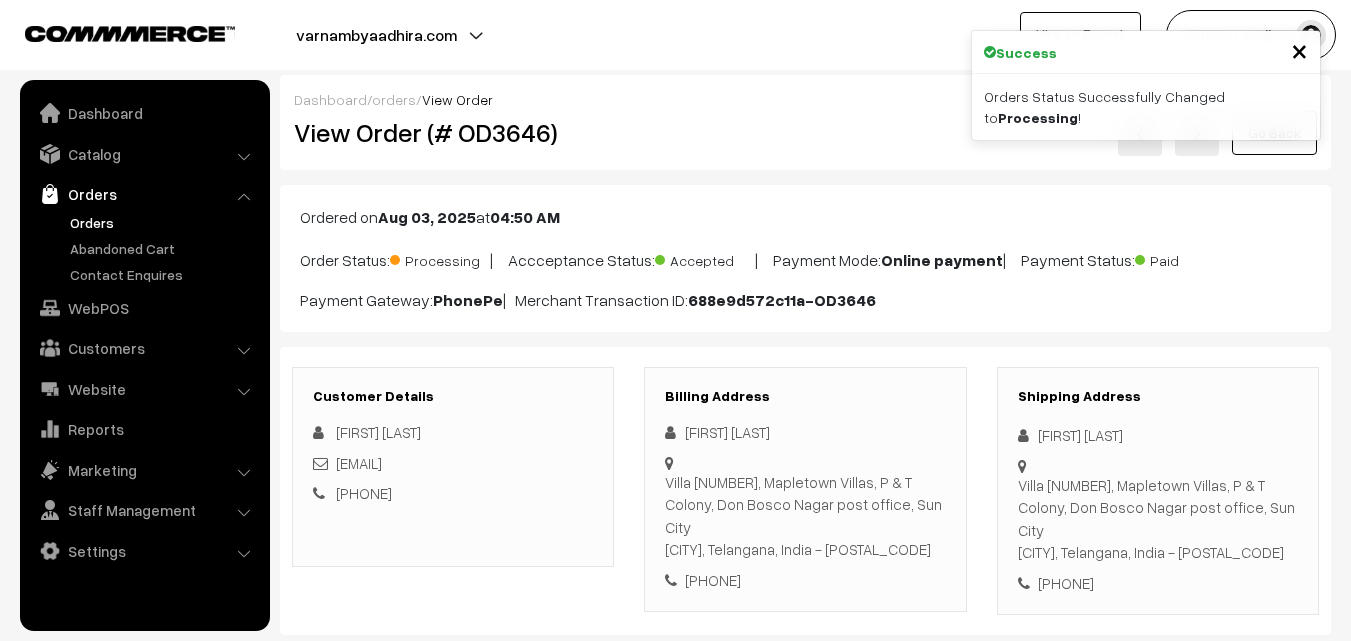 scroll, scrollTop: 0, scrollLeft: 0, axis: both 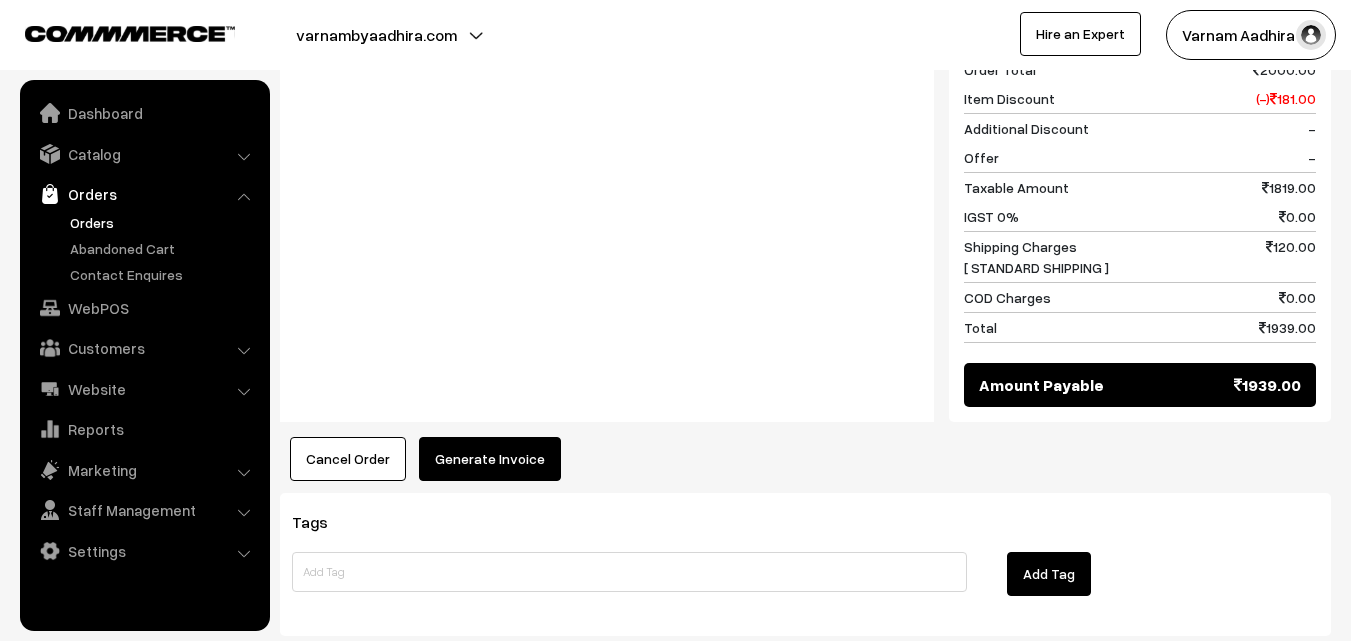 click on "Generate Invoice" at bounding box center (490, 459) 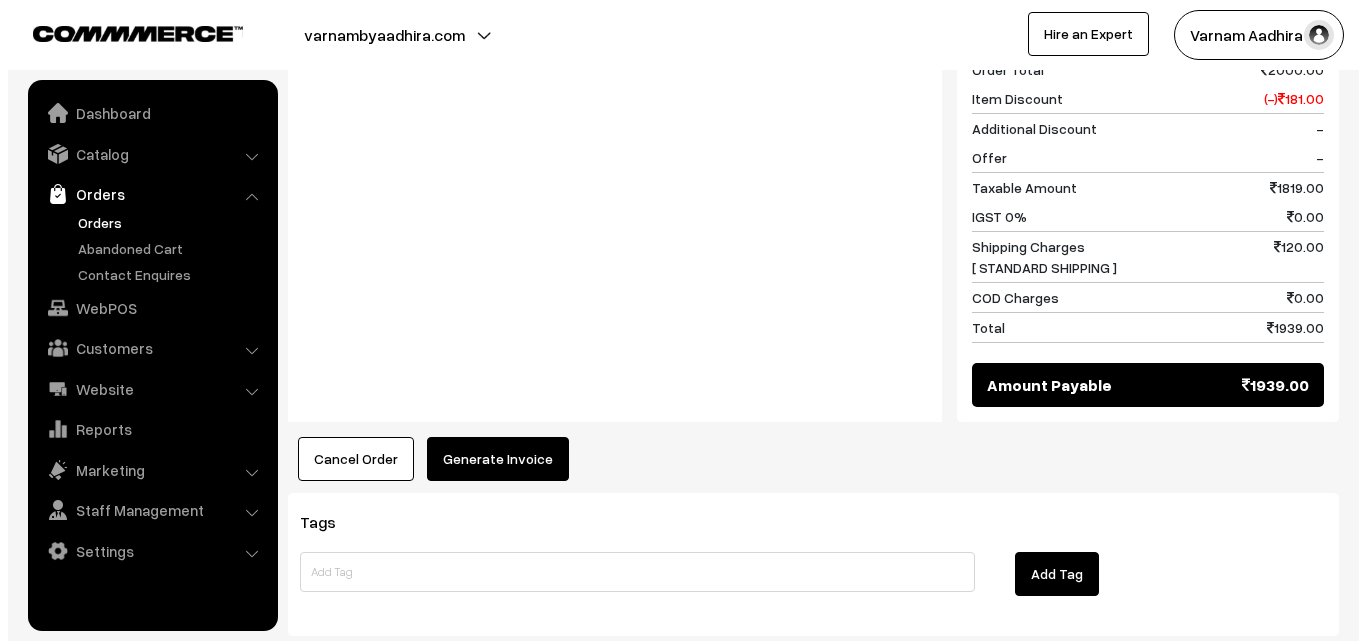 scroll, scrollTop: 1714, scrollLeft: 0, axis: vertical 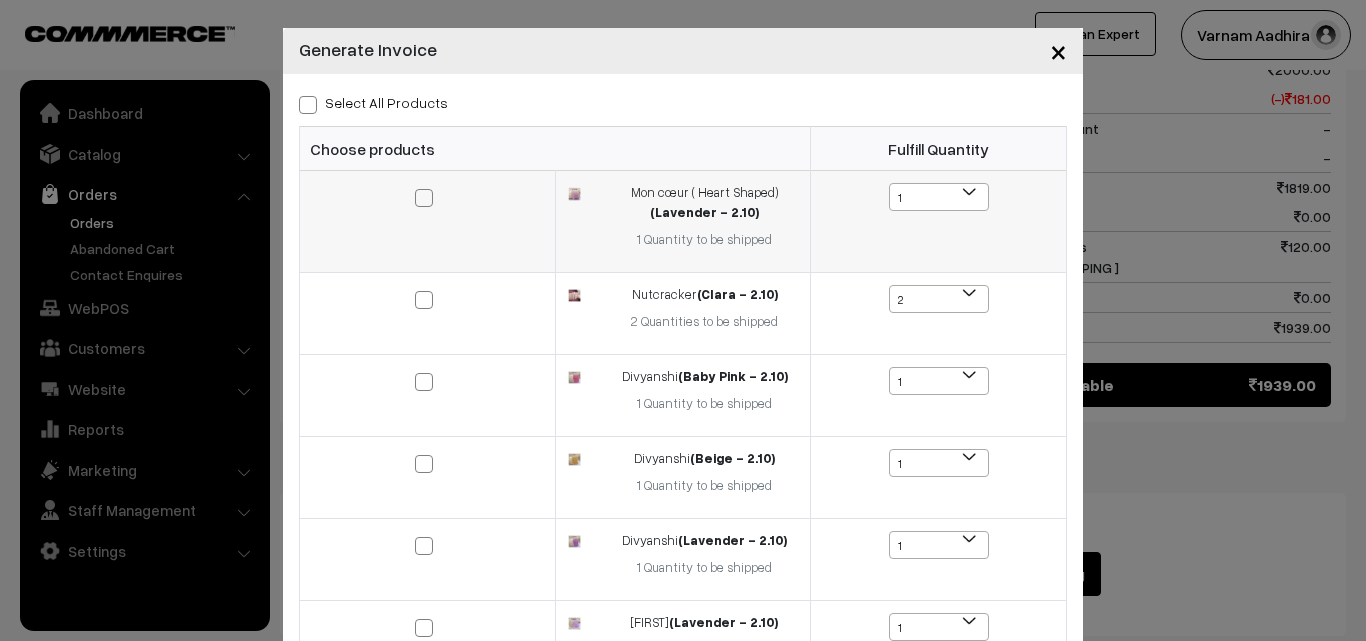 click at bounding box center [424, 198] 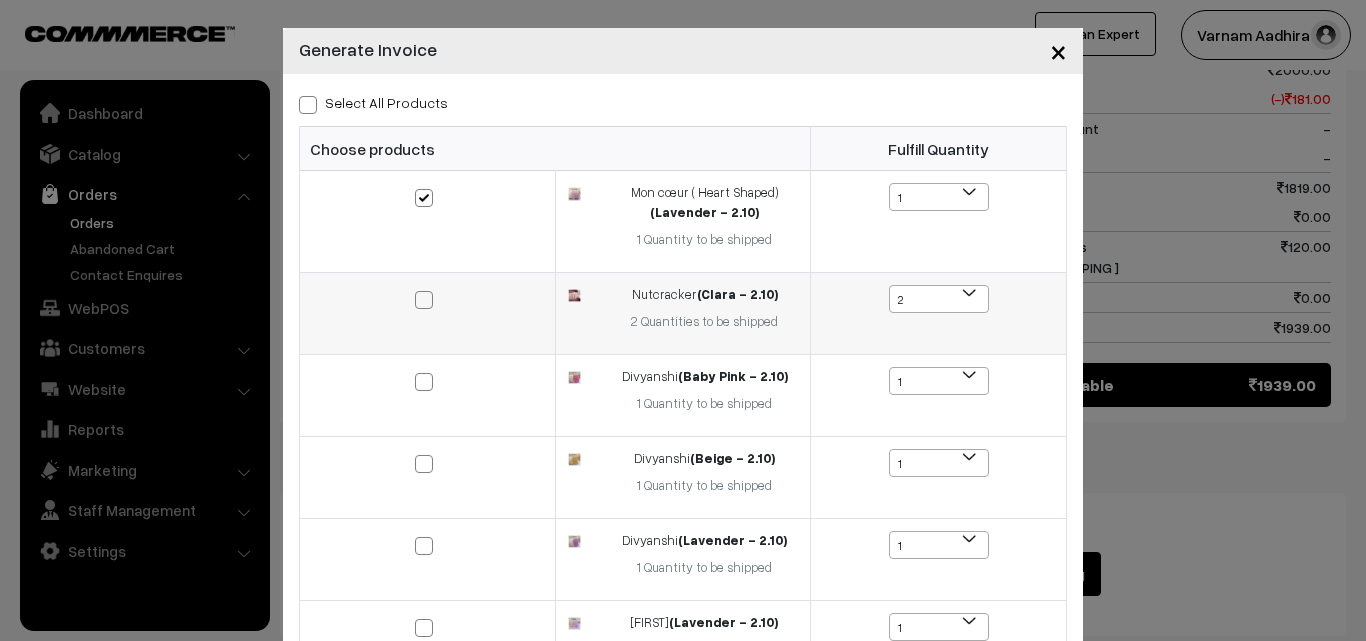 click at bounding box center [424, 300] 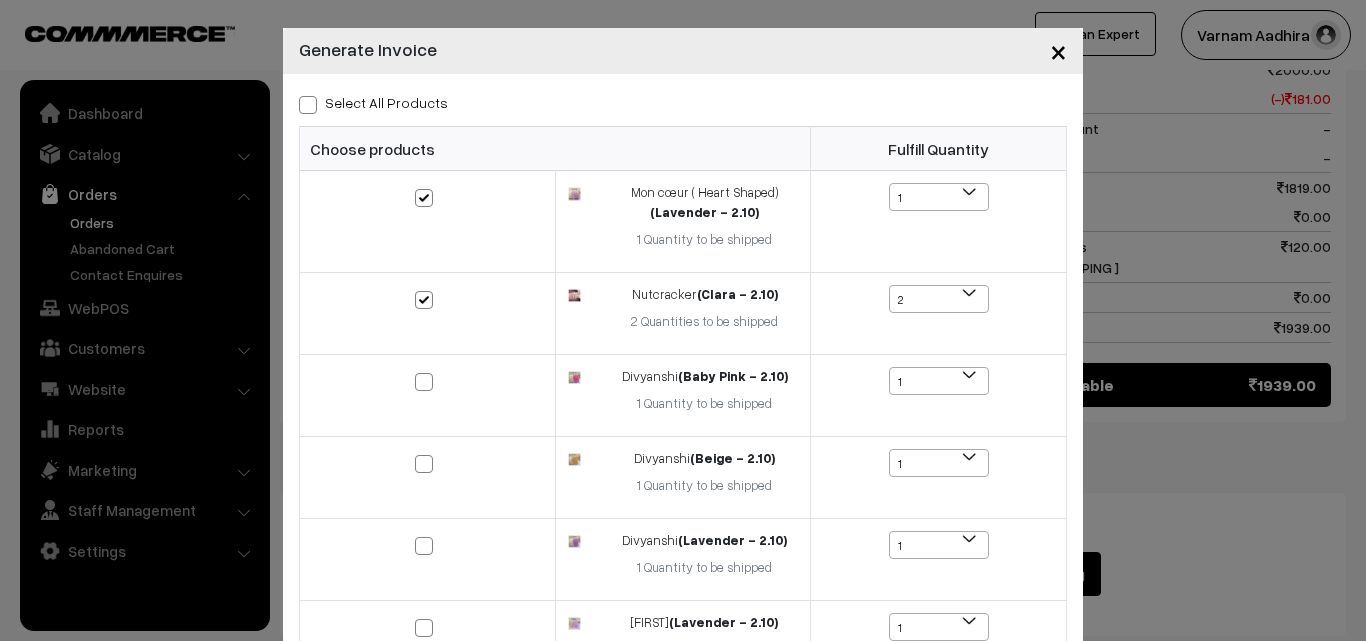 click at bounding box center (308, 105) 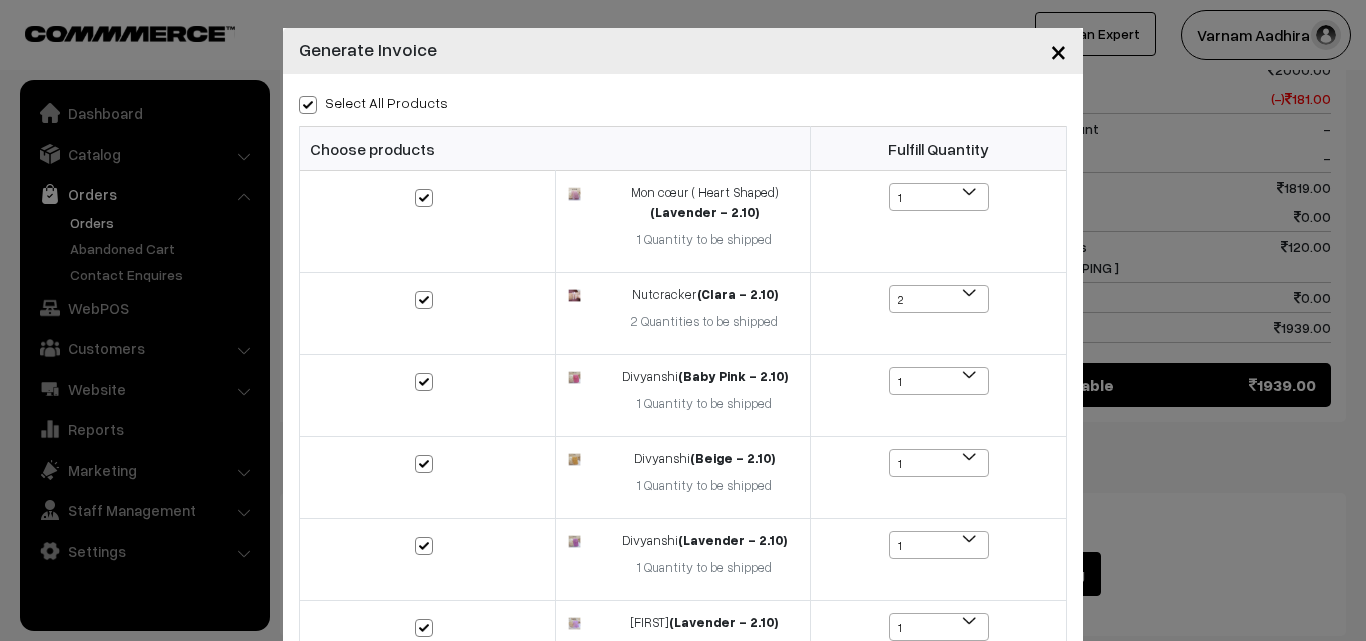checkbox on "true" 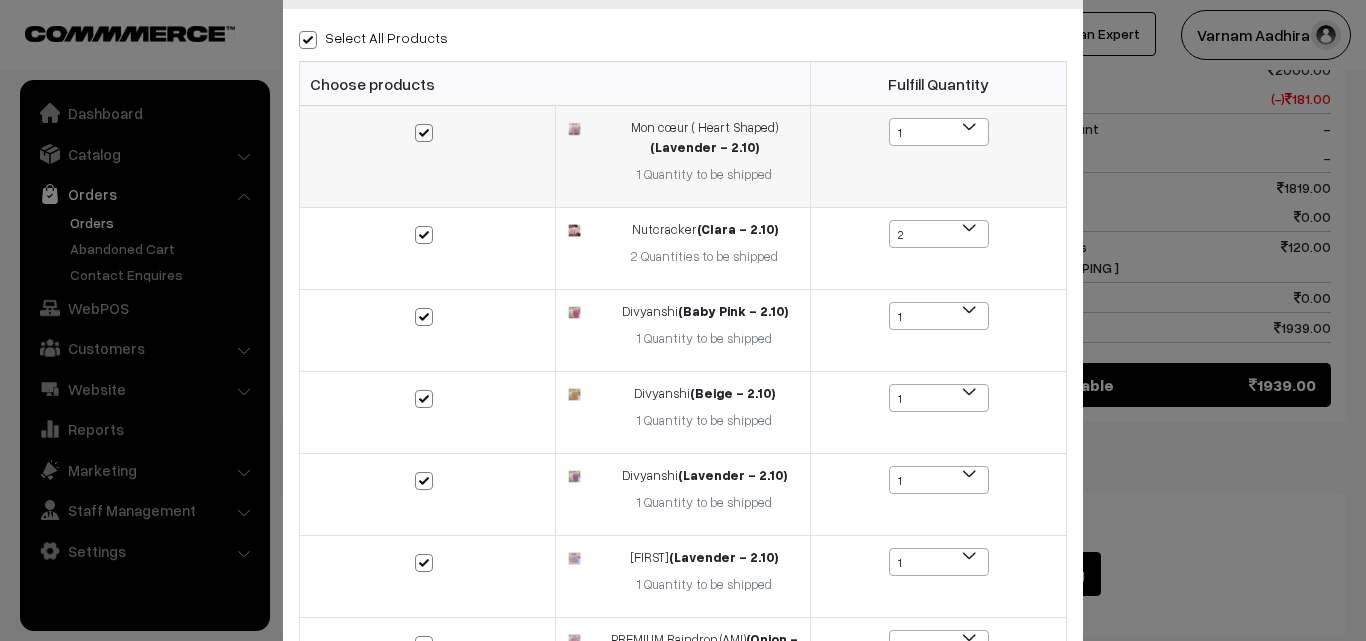 scroll, scrollTop: 100, scrollLeft: 0, axis: vertical 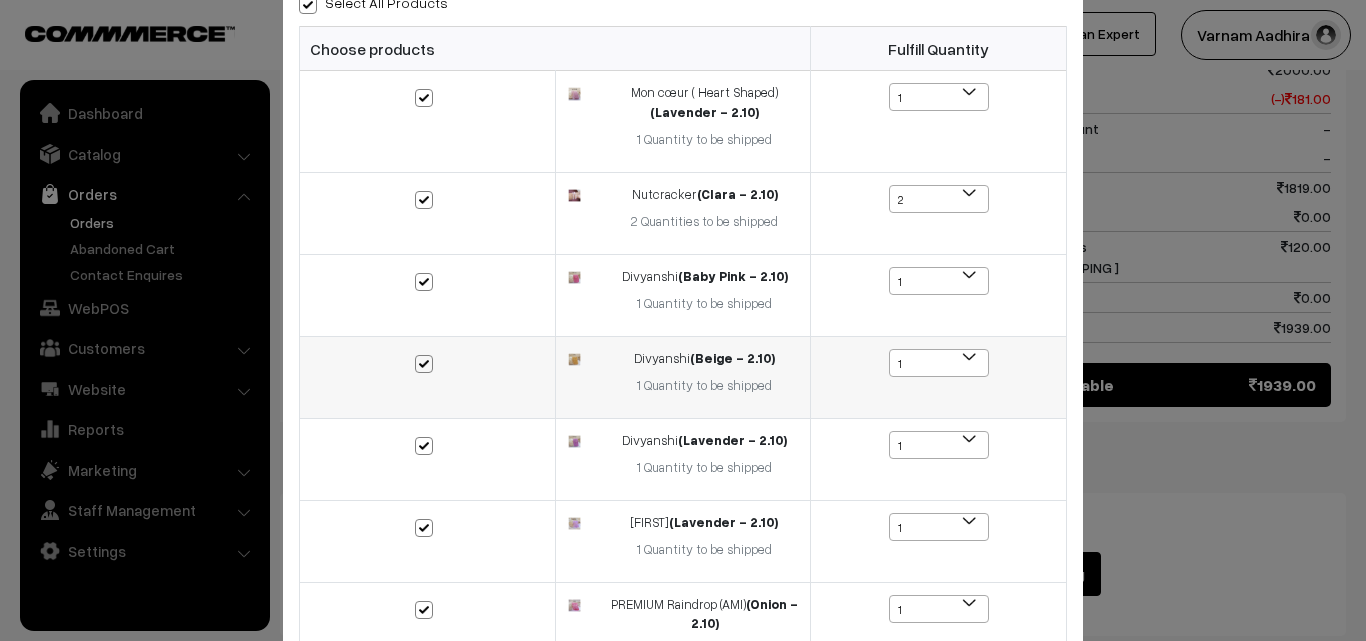 click at bounding box center (424, 364) 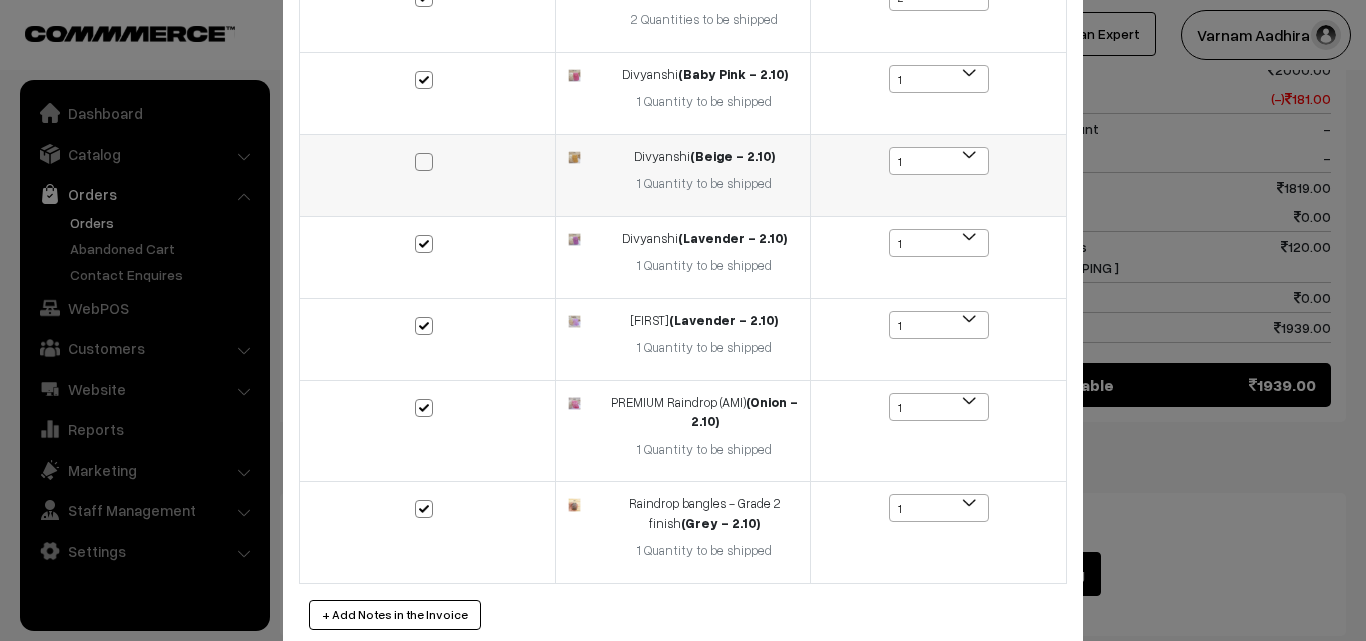 scroll, scrollTop: 395, scrollLeft: 0, axis: vertical 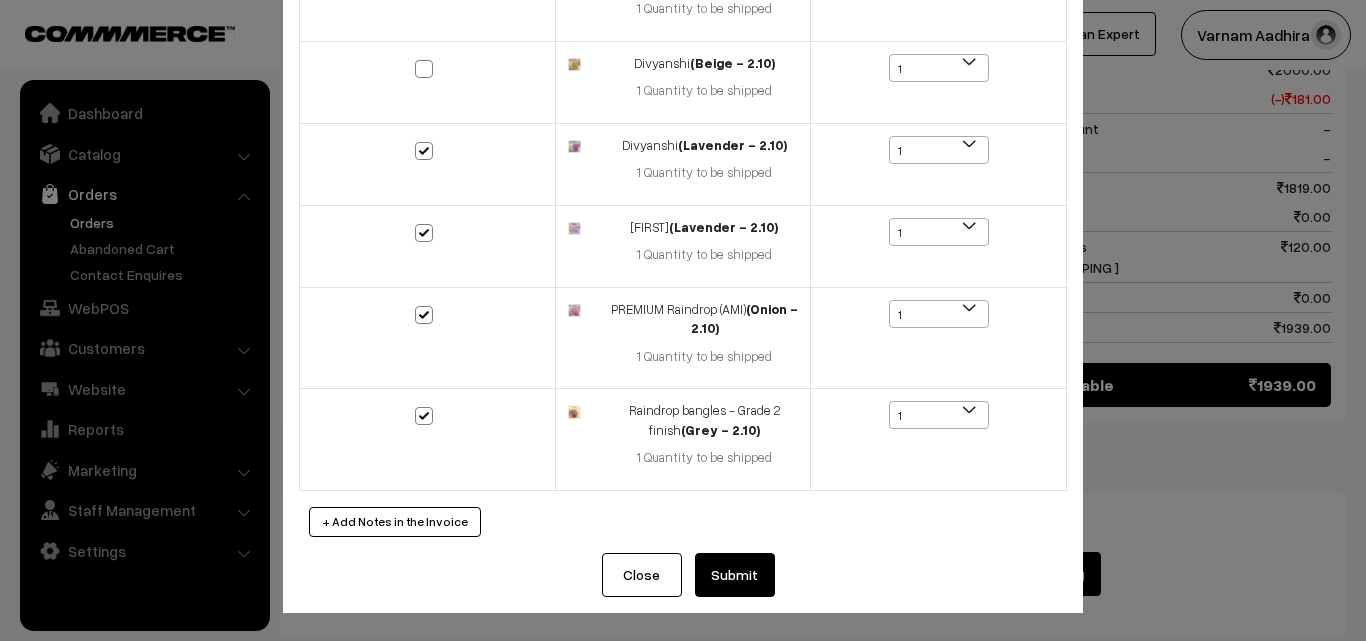 click on "Submit" at bounding box center [735, 575] 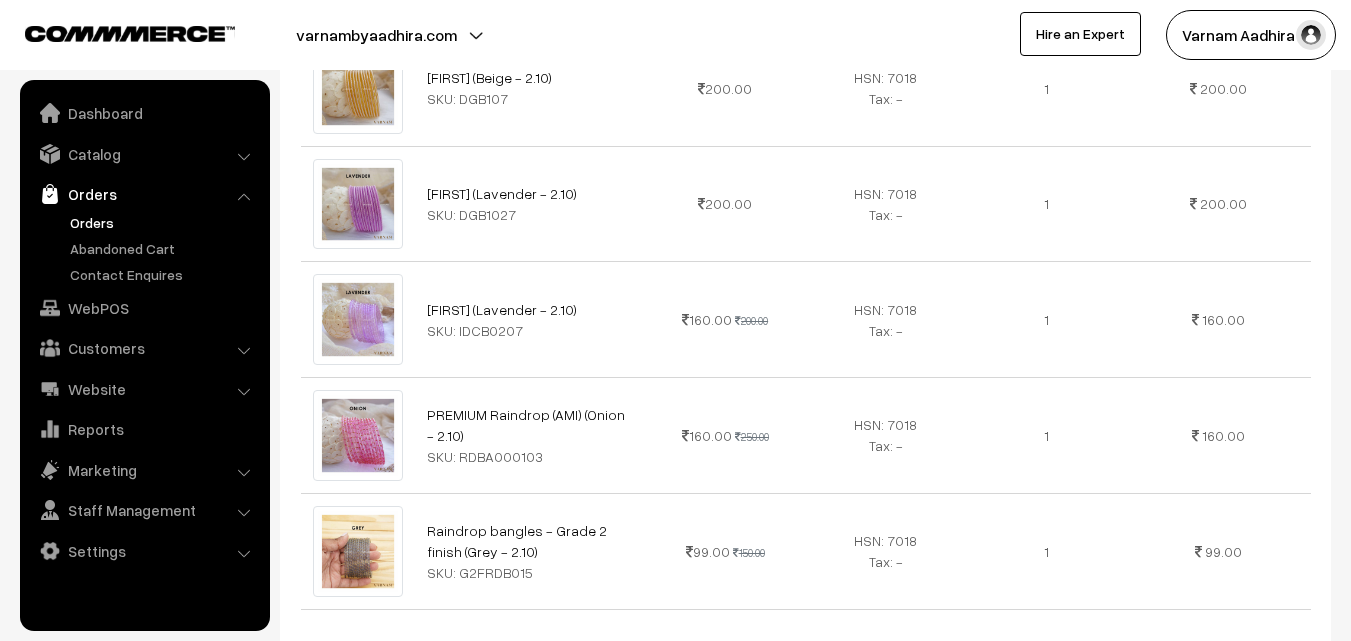 scroll, scrollTop: 1001, scrollLeft: 0, axis: vertical 